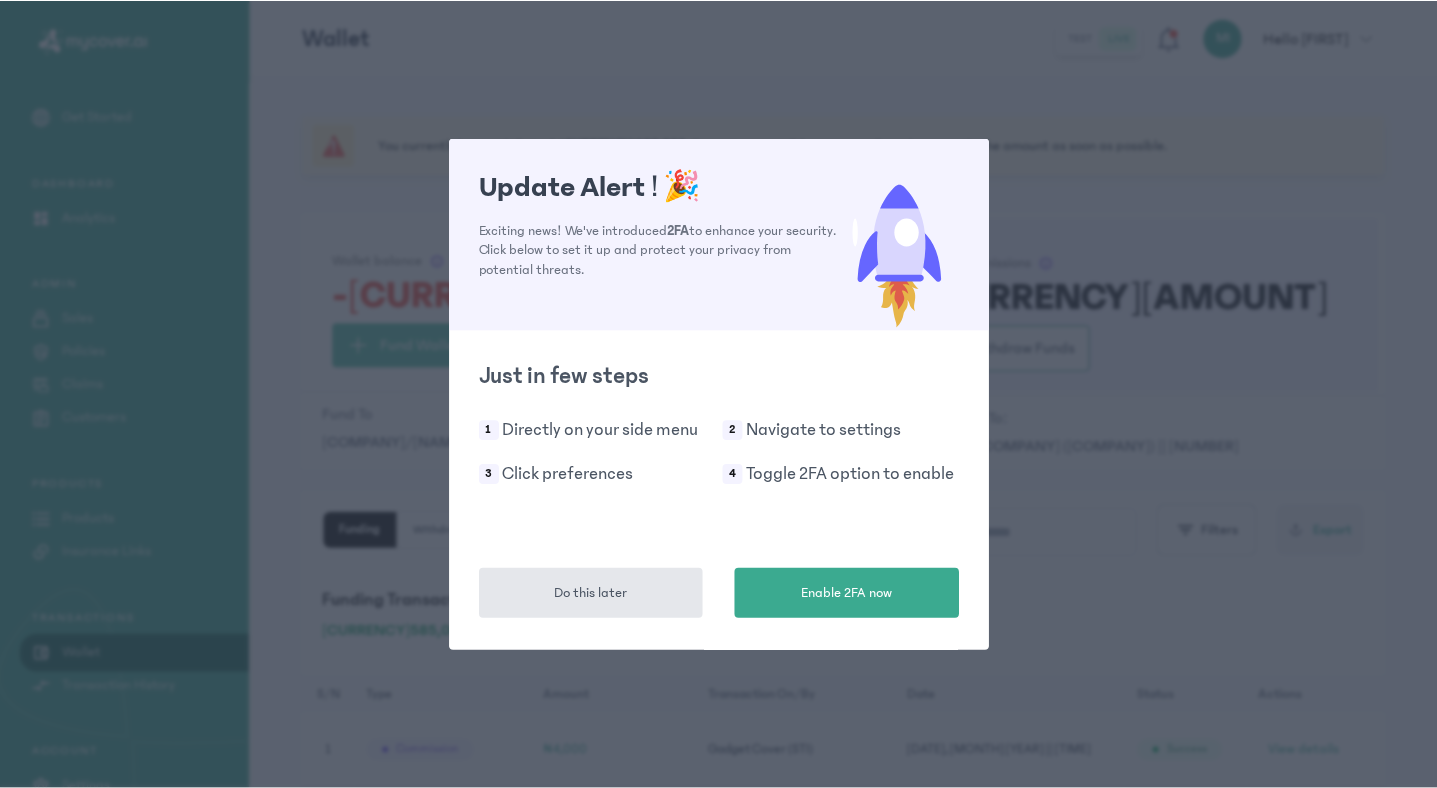 scroll, scrollTop: 0, scrollLeft: 0, axis: both 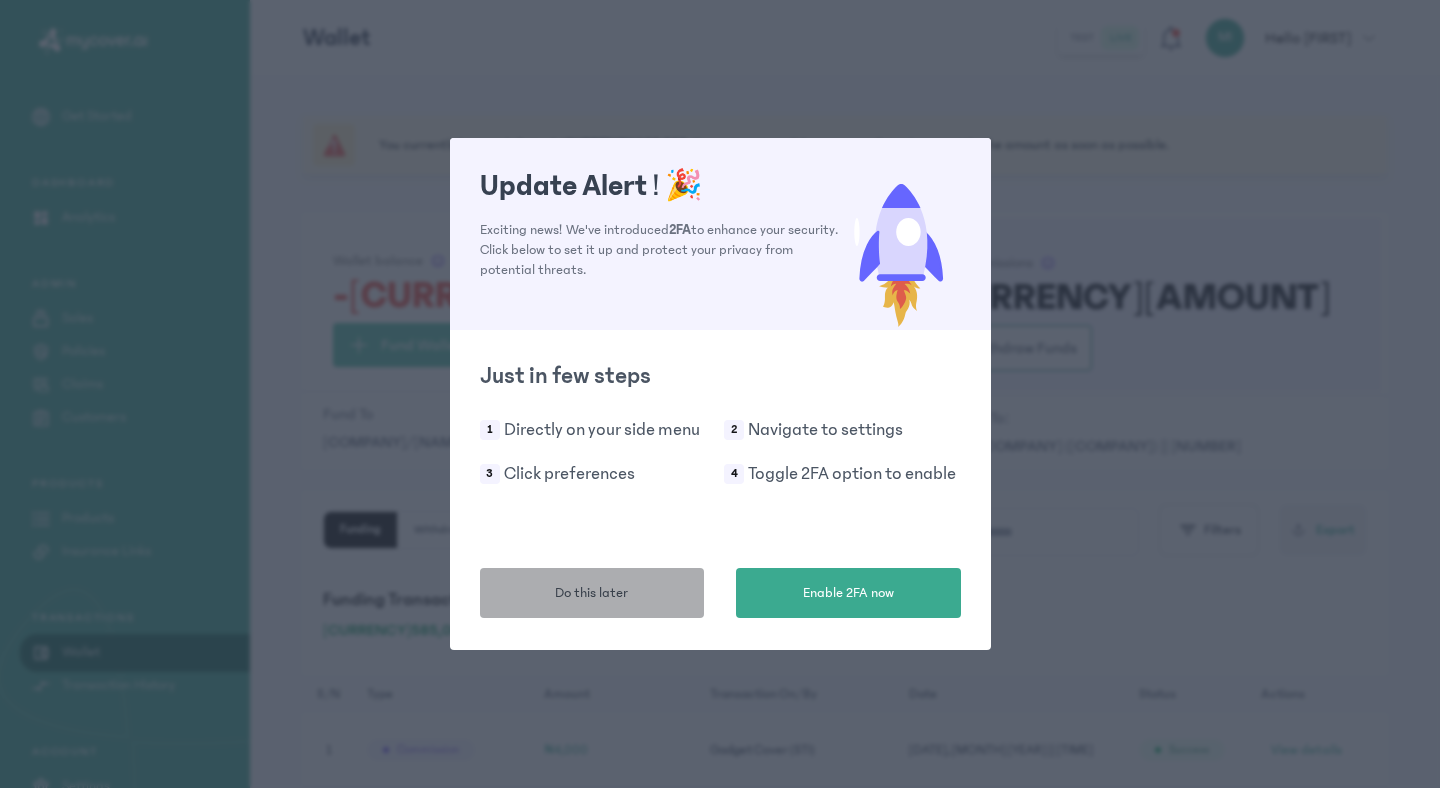 click on "Do this later" at bounding box center (591, 593) 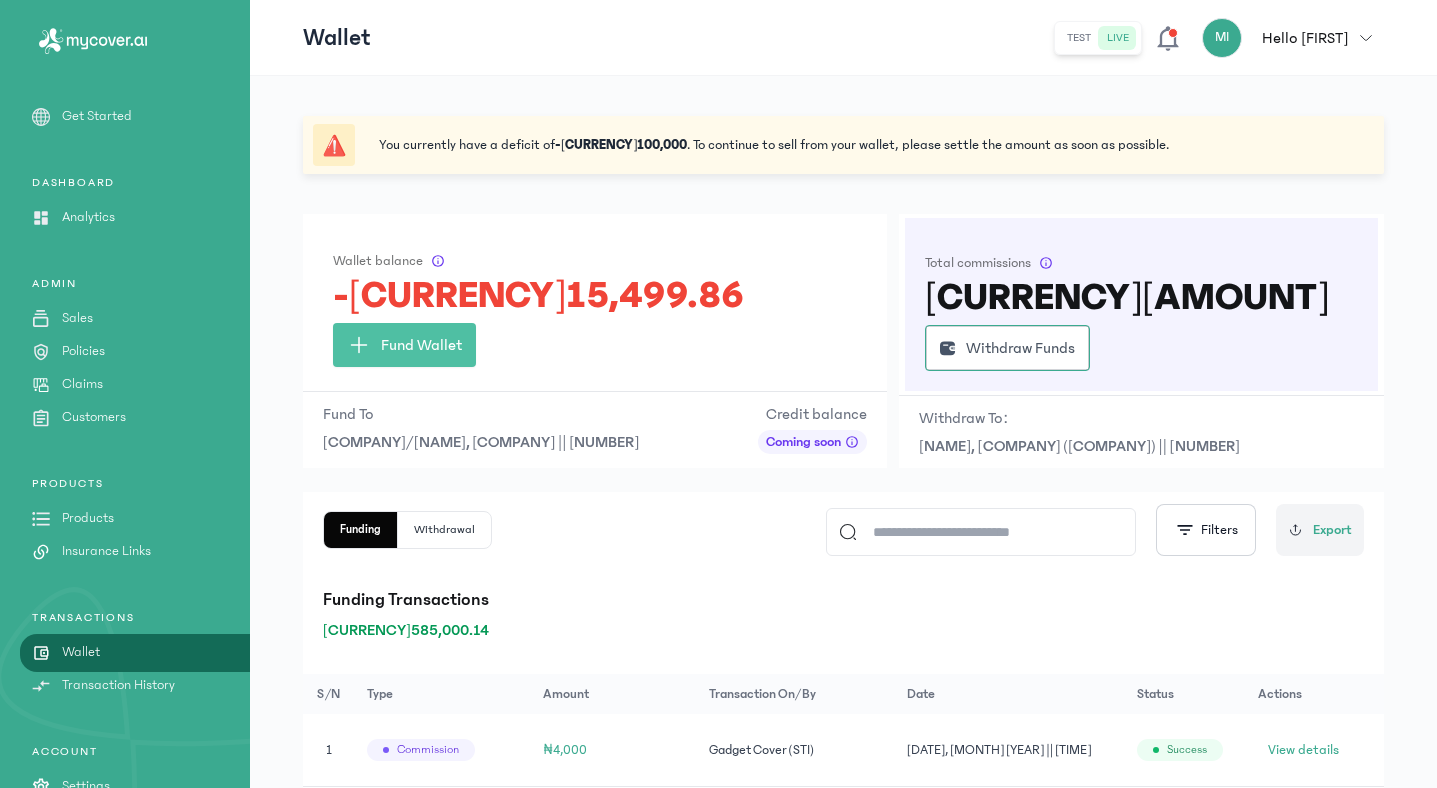 click 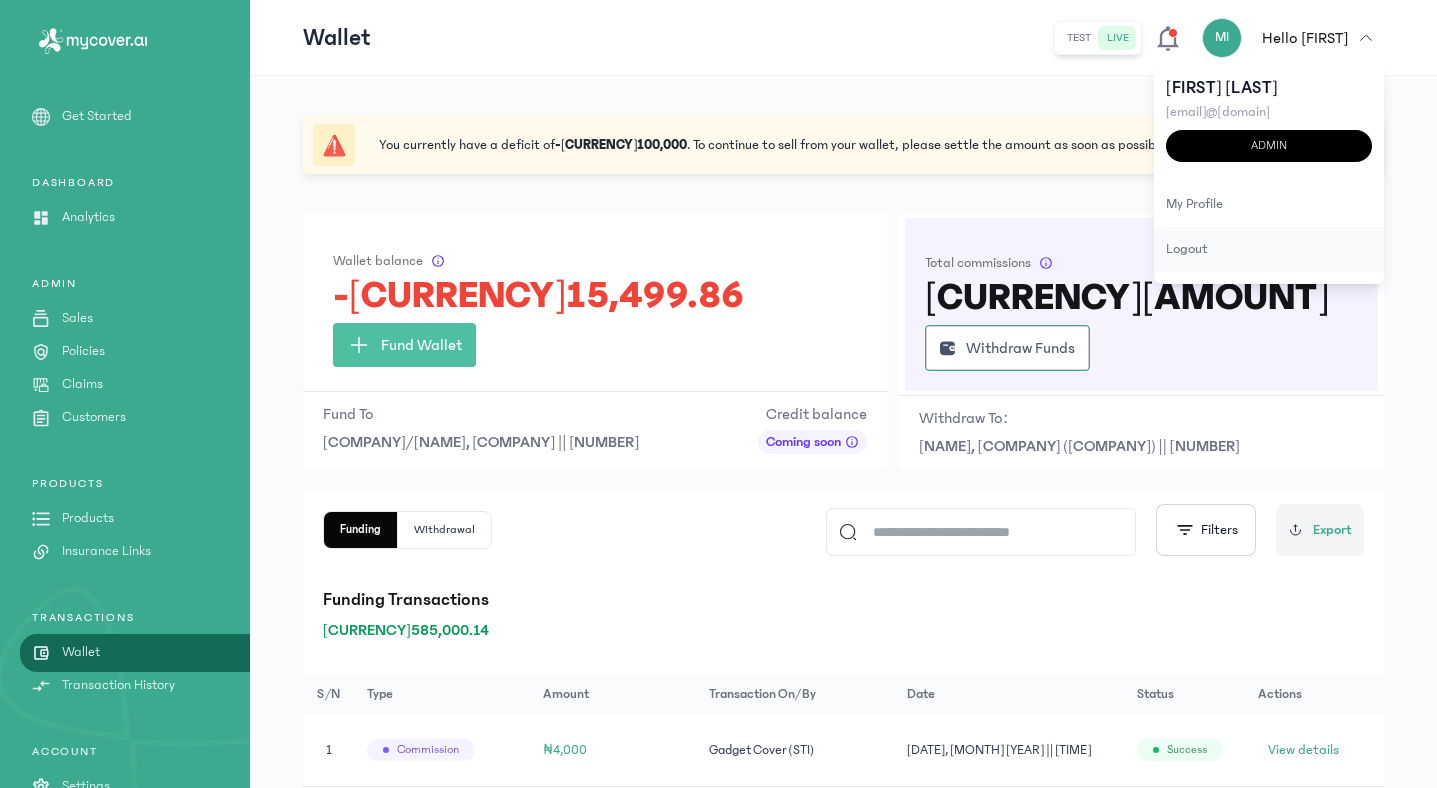 click on "logout" 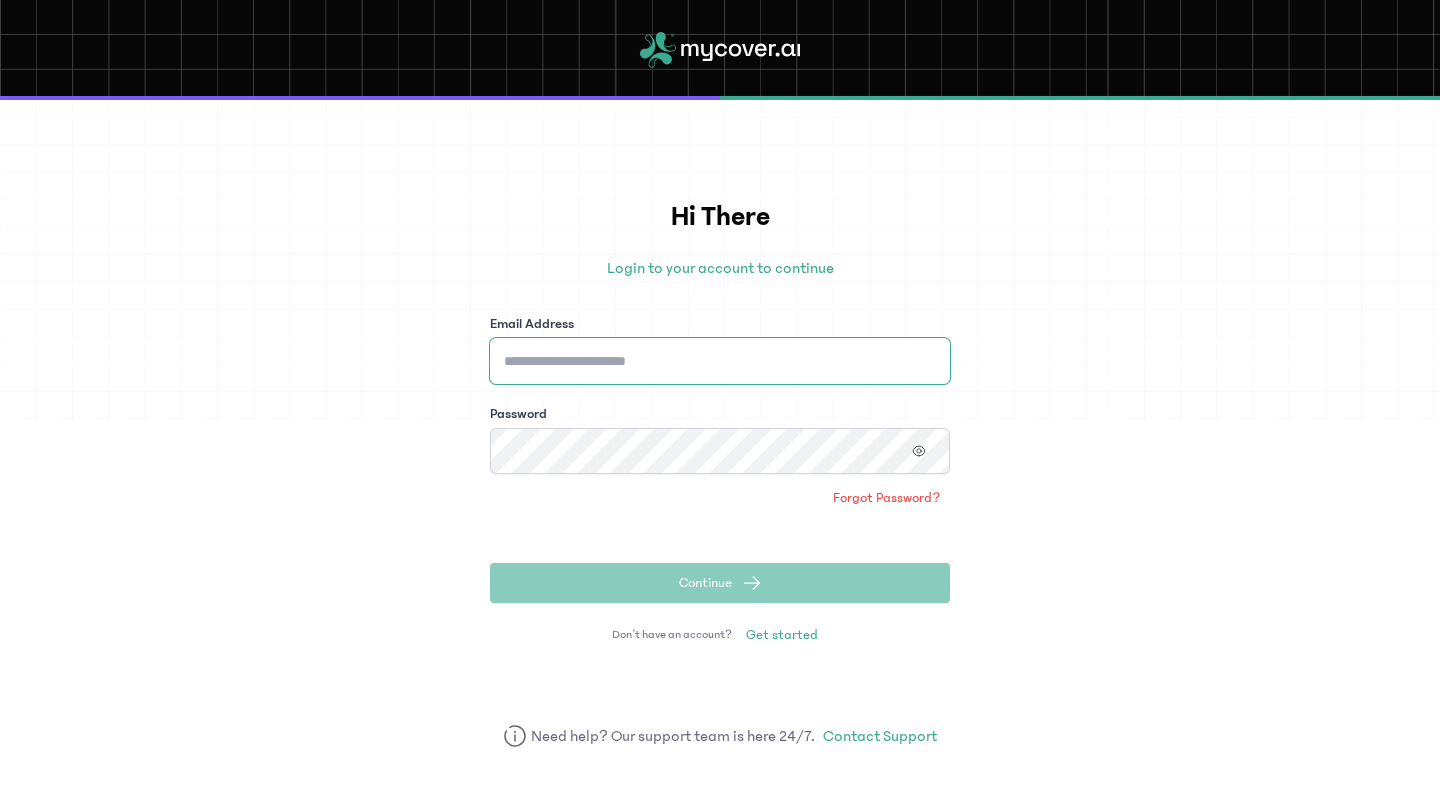 click on "Email Address" at bounding box center [720, 361] 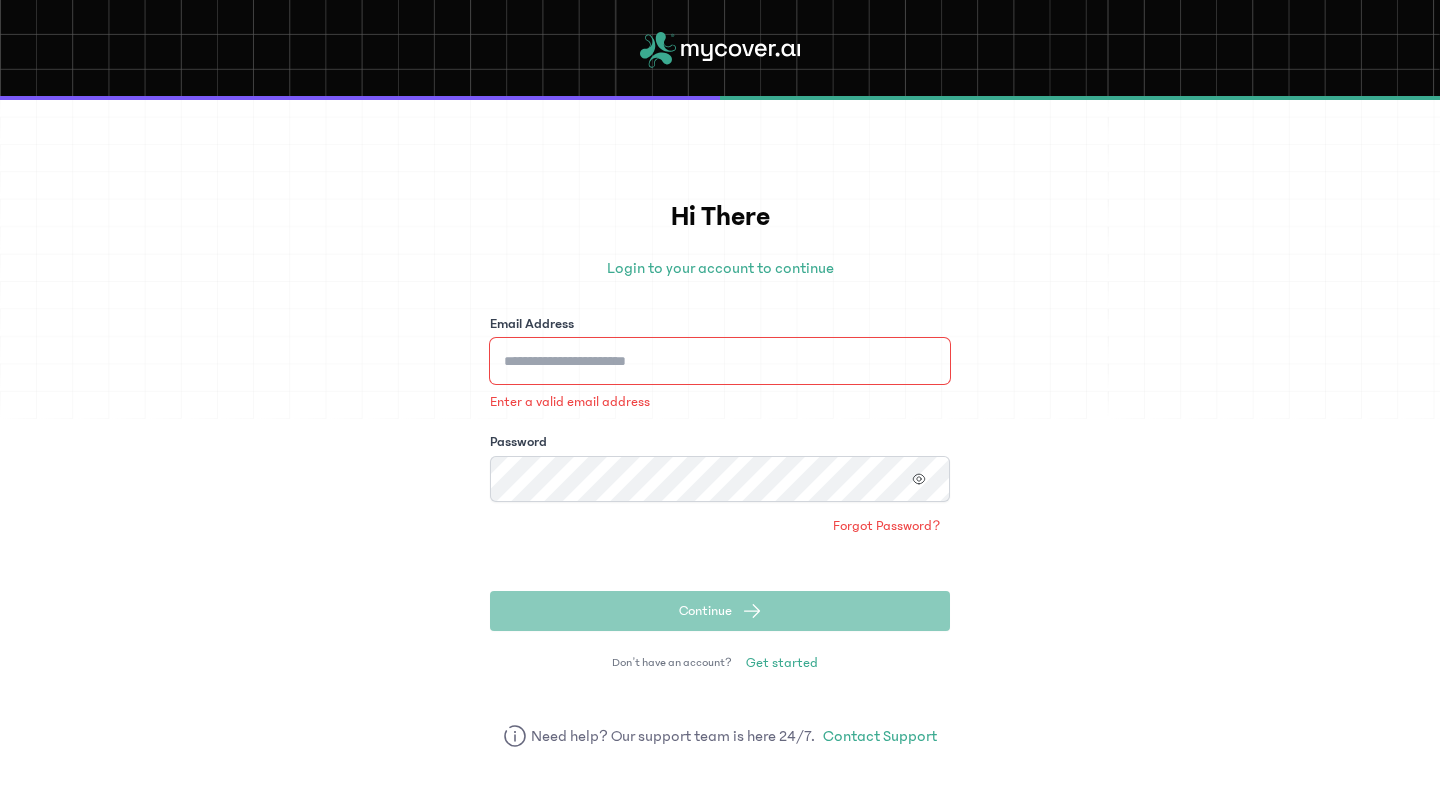 type on "**********" 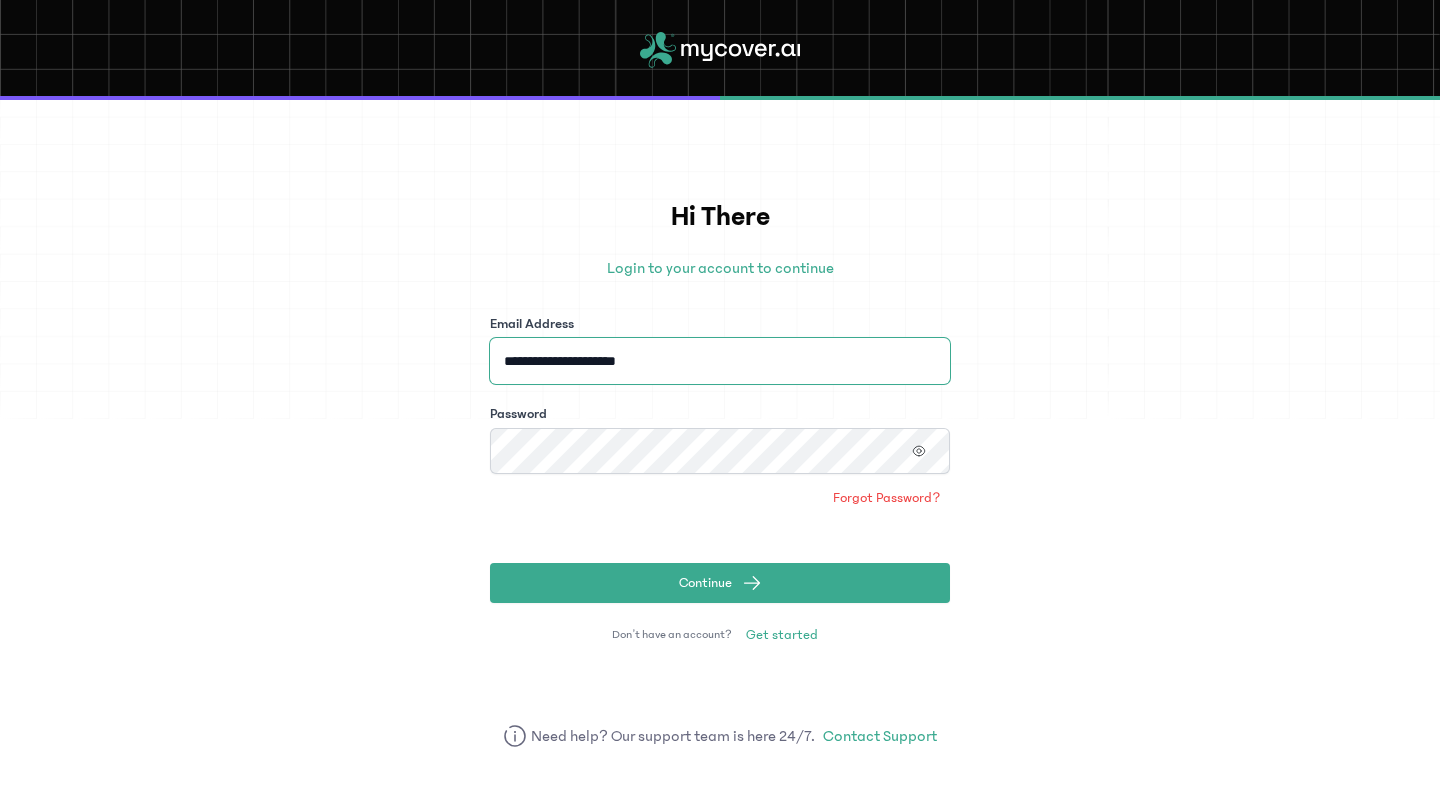 click on "Continue" 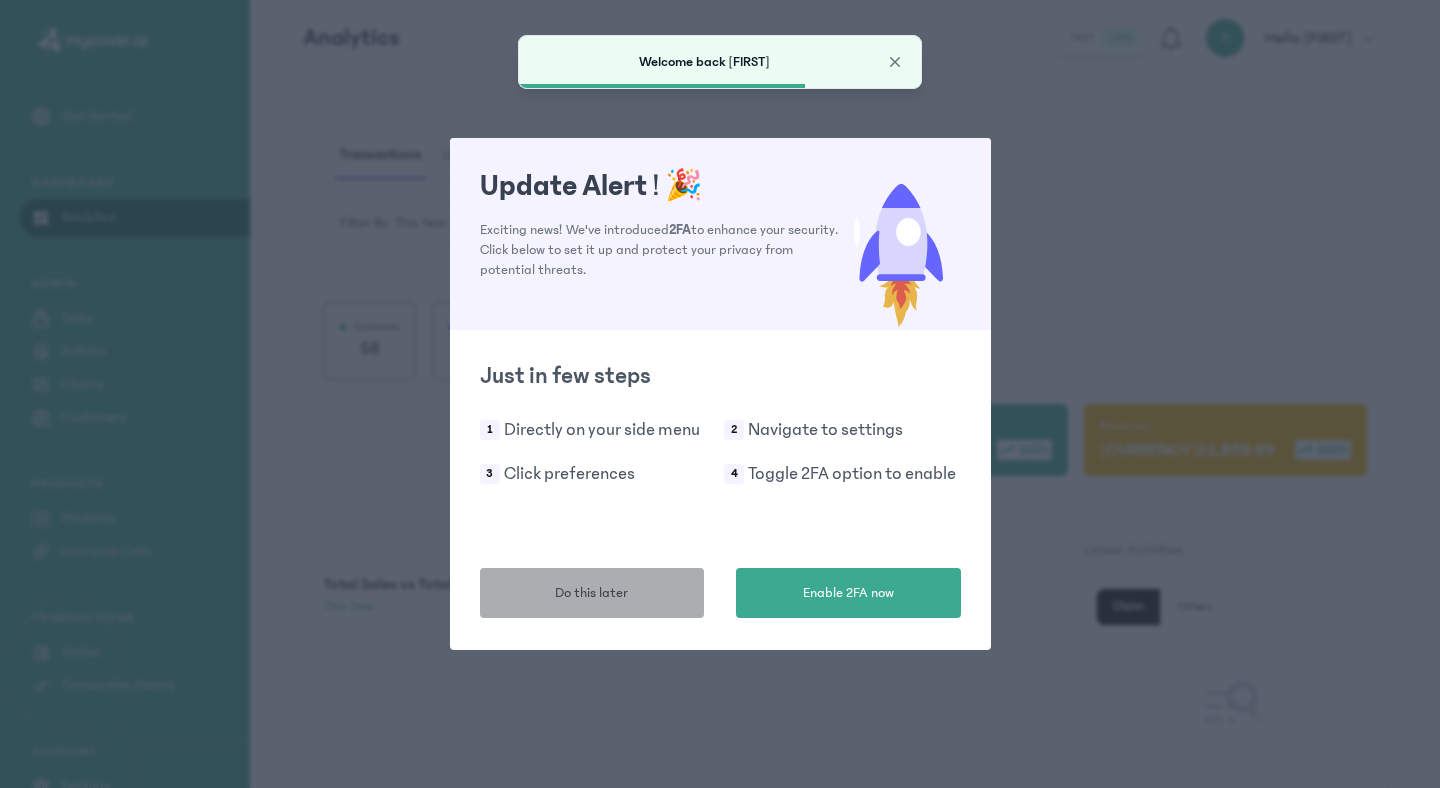 click on "Do this later" at bounding box center [592, 593] 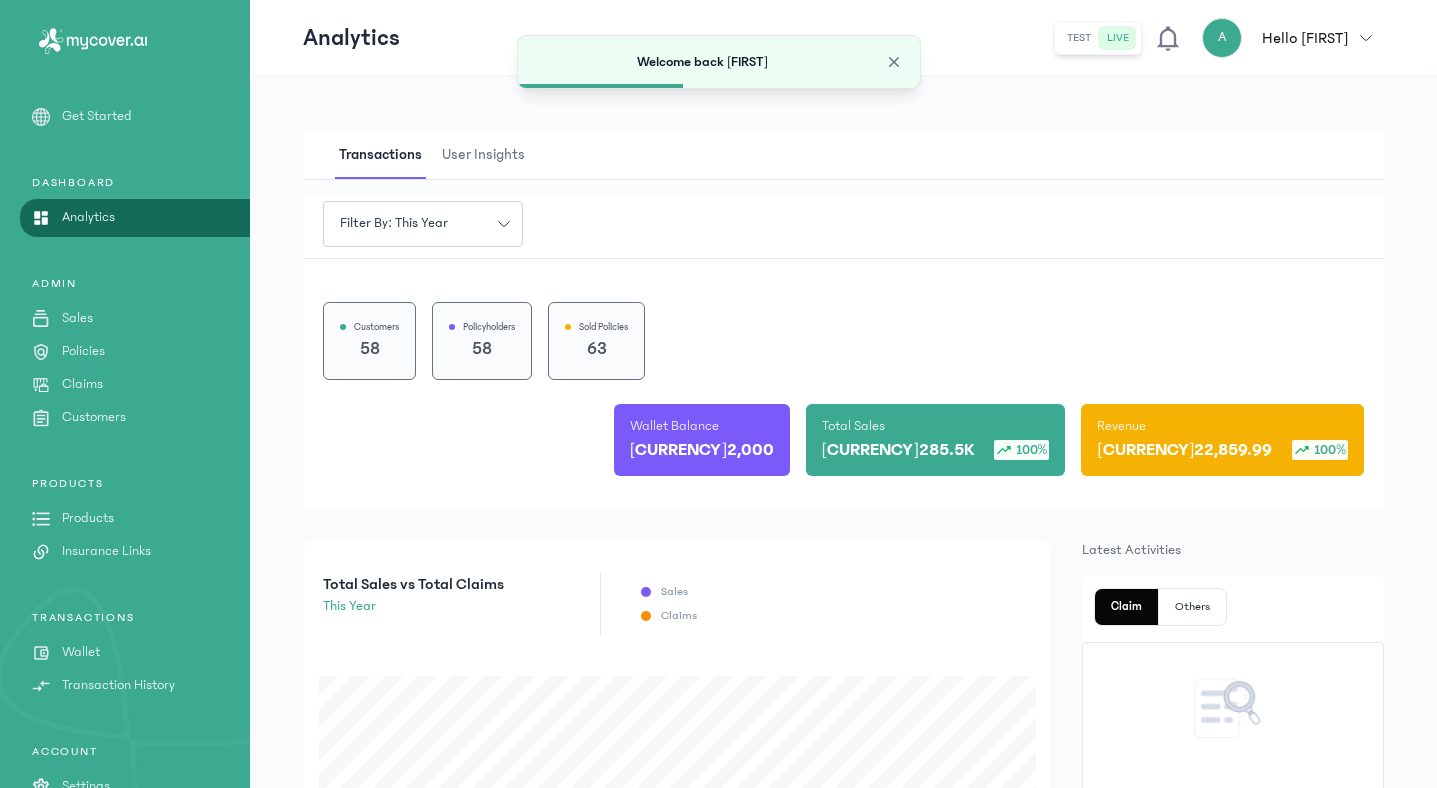 click on "Products" at bounding box center (88, 518) 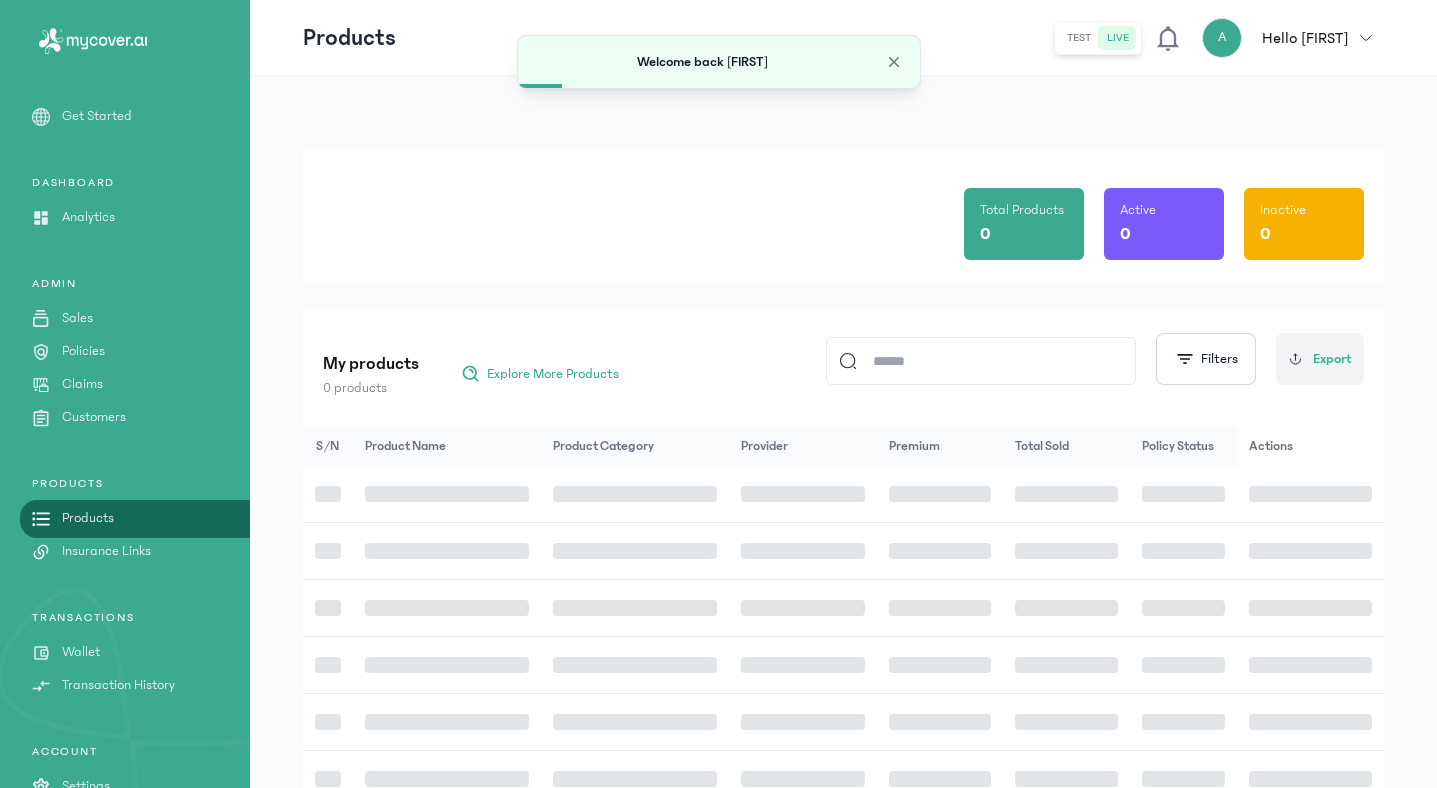 click on "Policies" at bounding box center [83, 351] 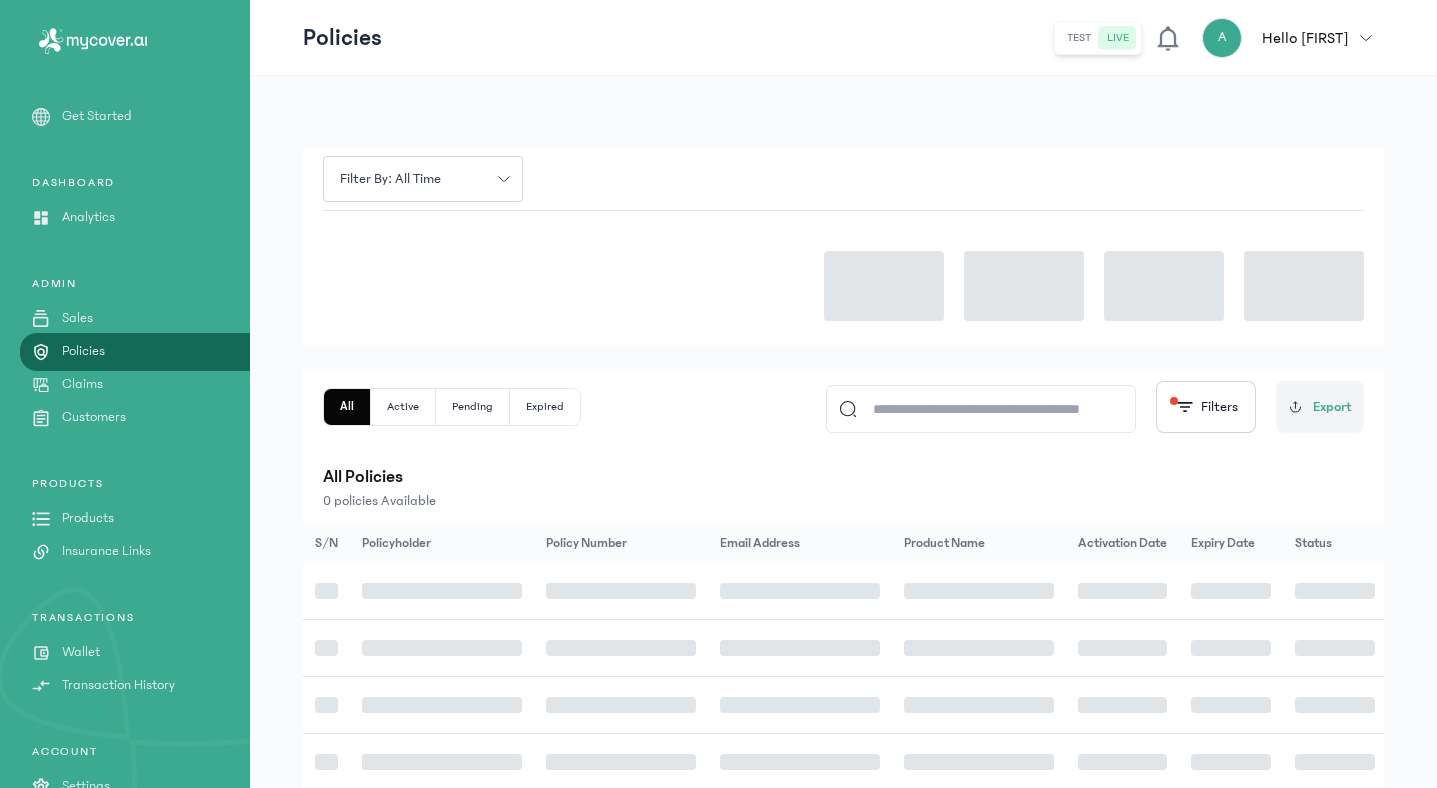 click 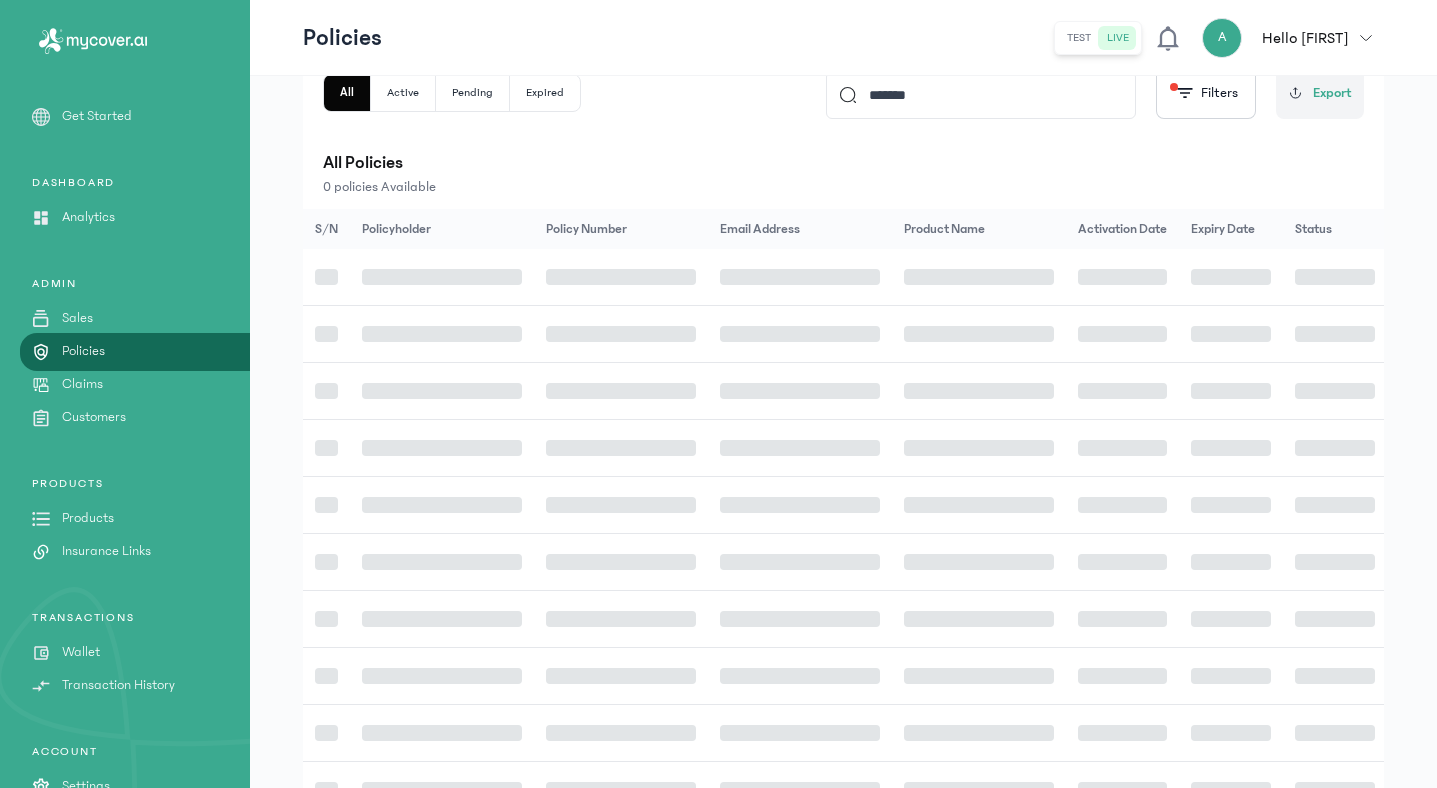 scroll, scrollTop: 0, scrollLeft: 0, axis: both 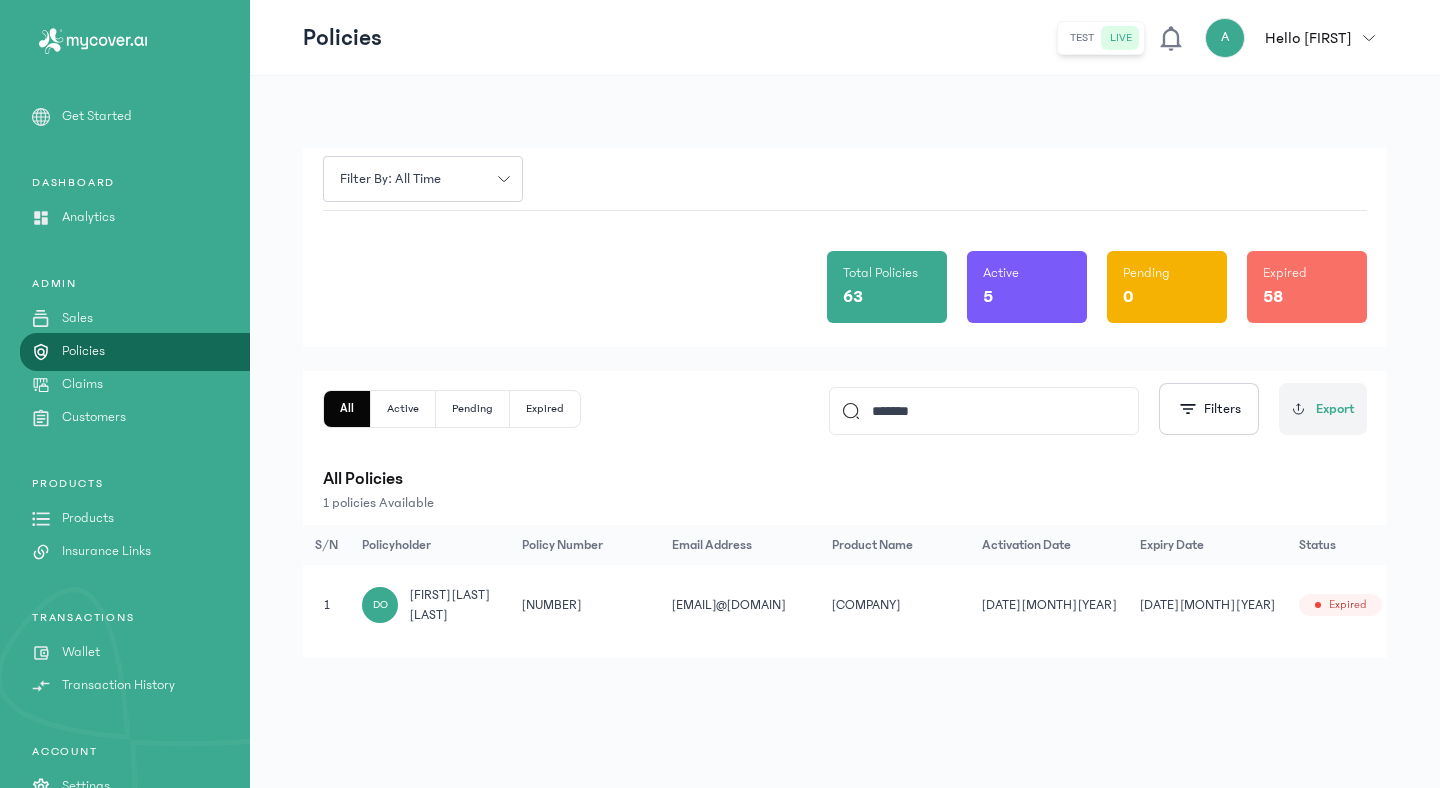 type on "*******" 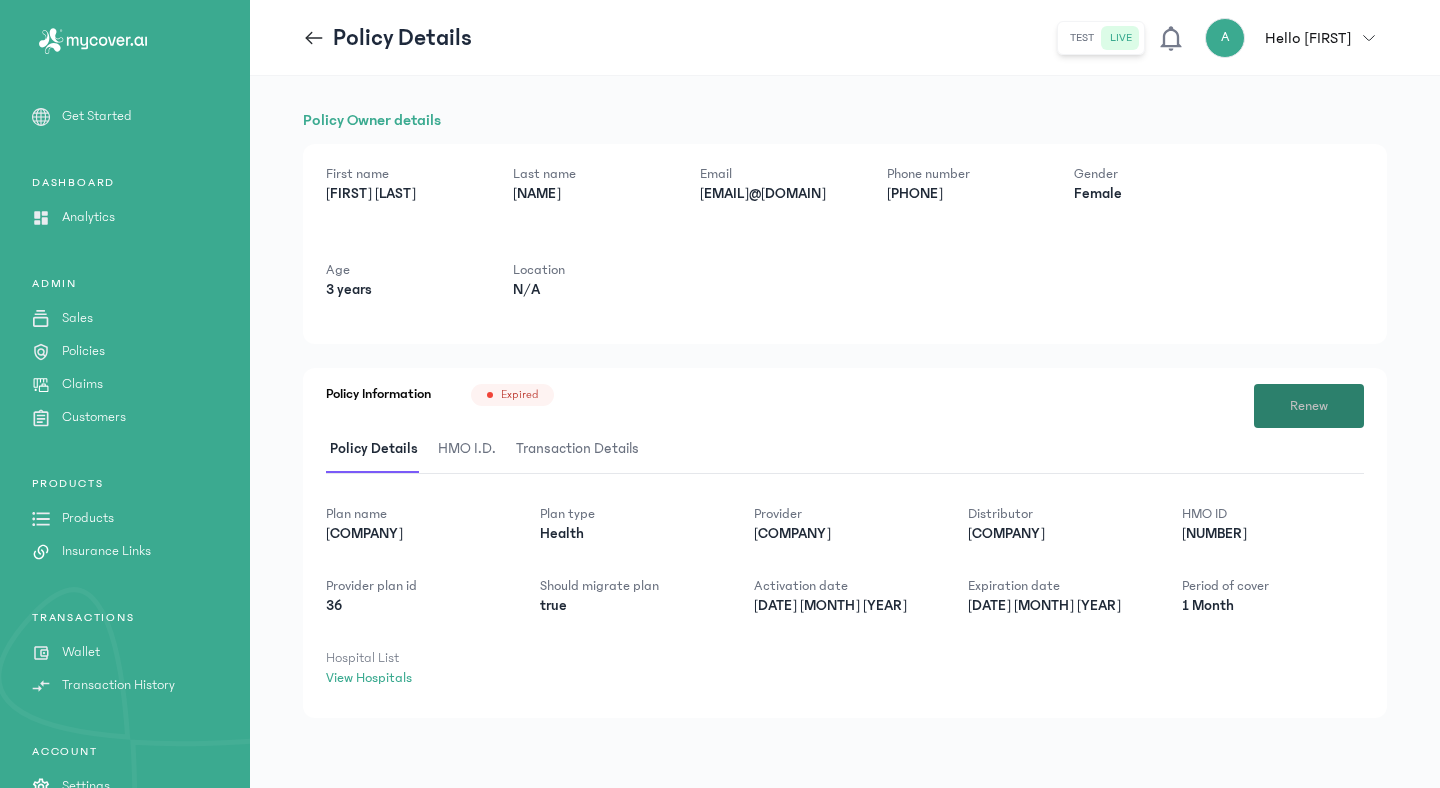 click on "Renew" at bounding box center [1309, 406] 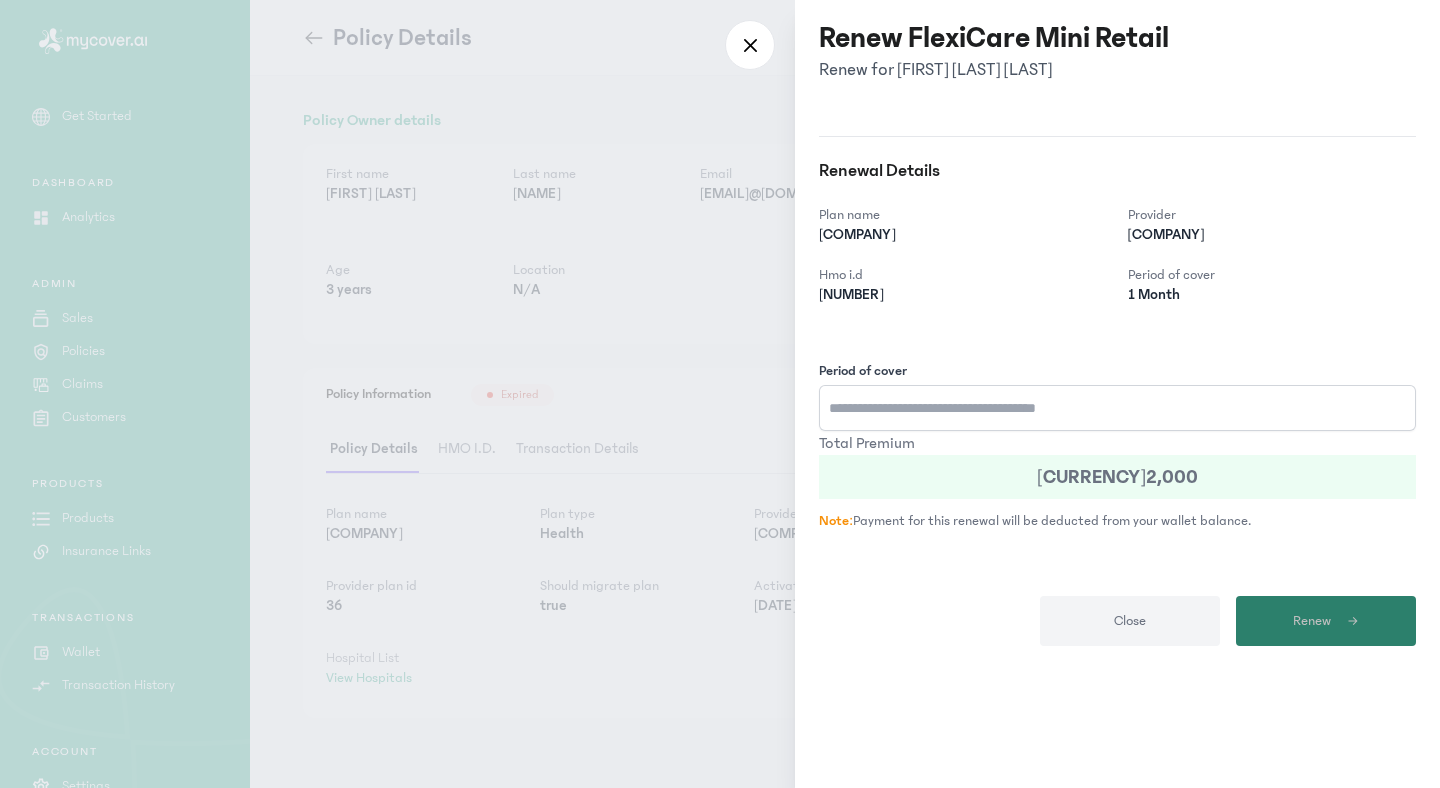 type on "*" 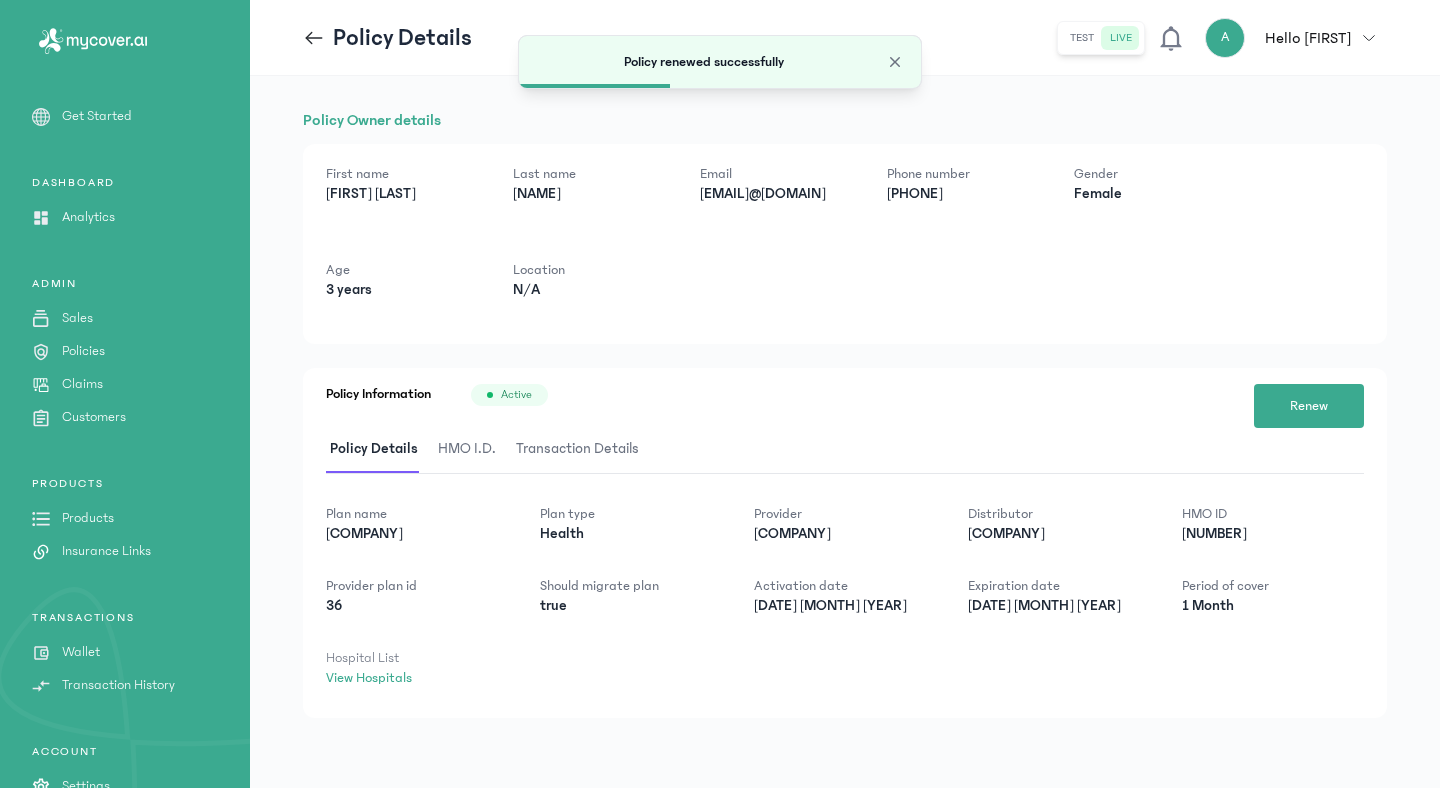 click on "HMO I.D." at bounding box center (467, 449) 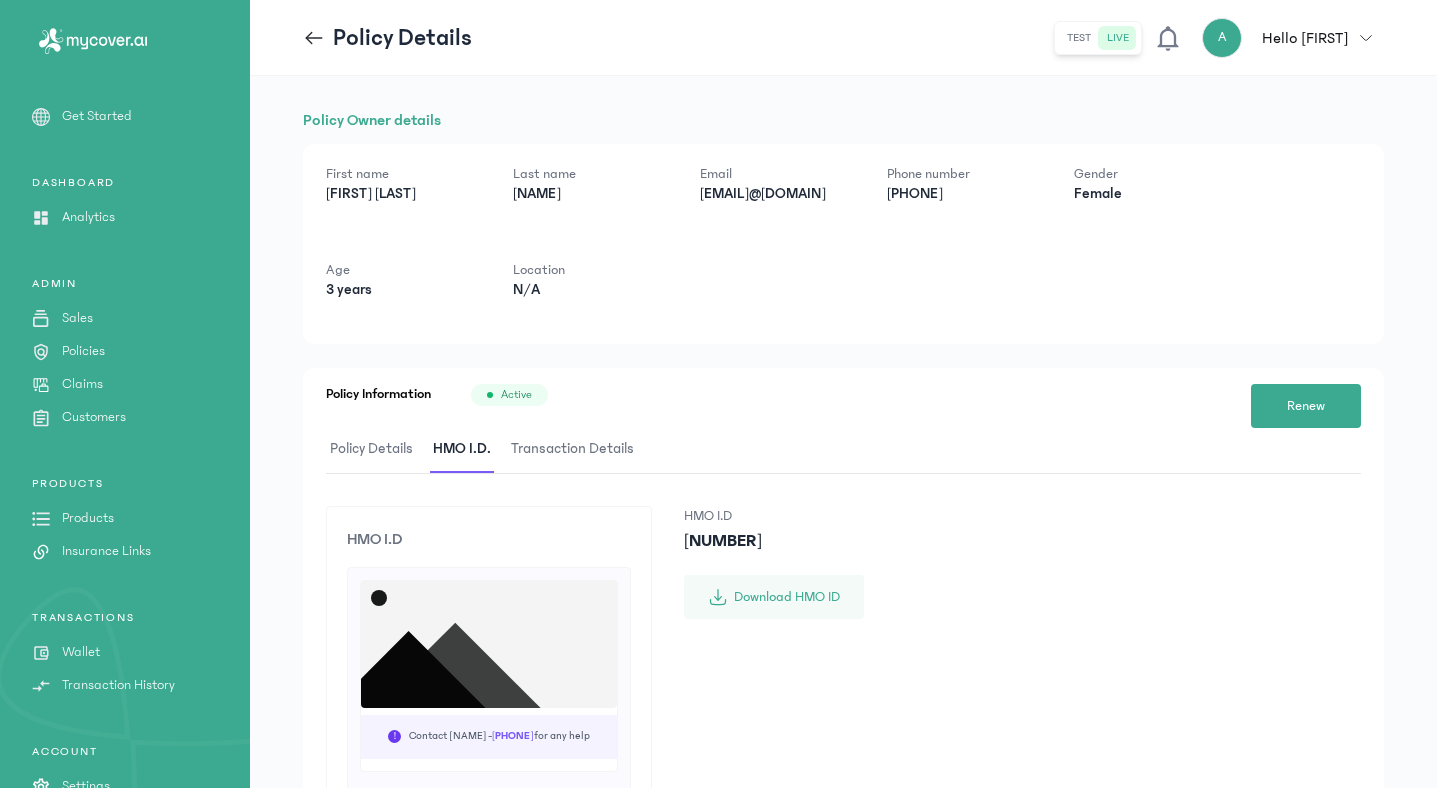 click on "Wallet" at bounding box center (81, 652) 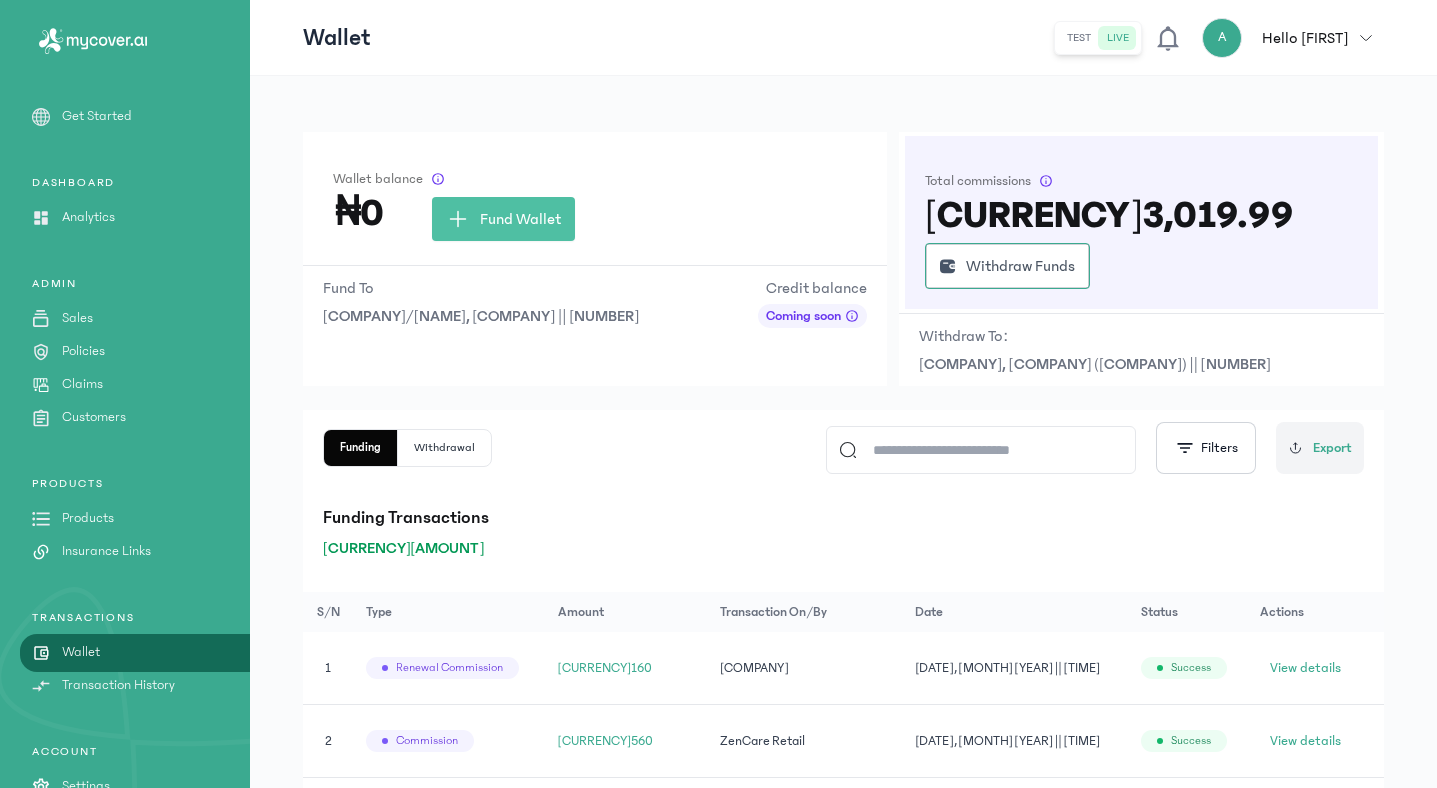 click on "Policies" at bounding box center (83, 351) 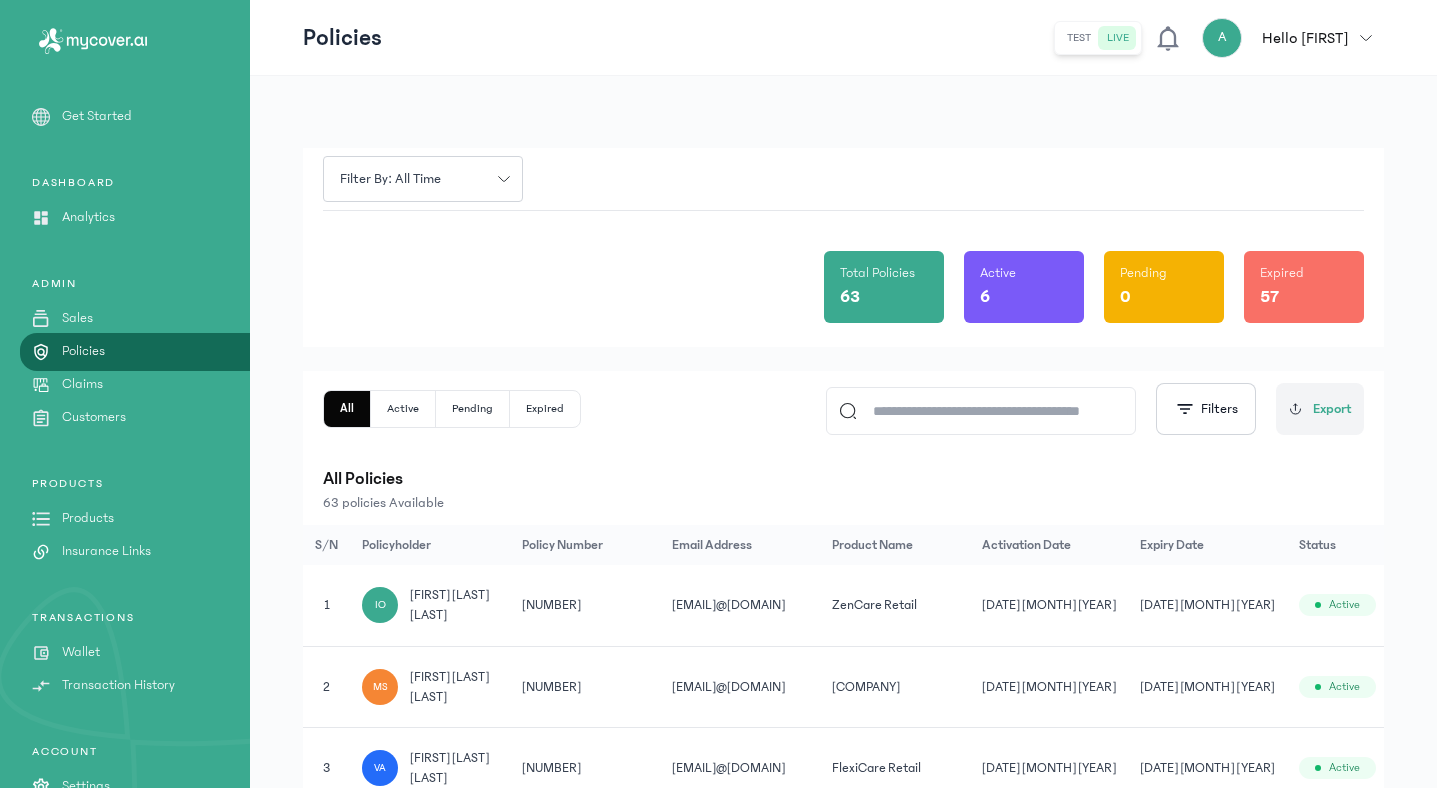 click 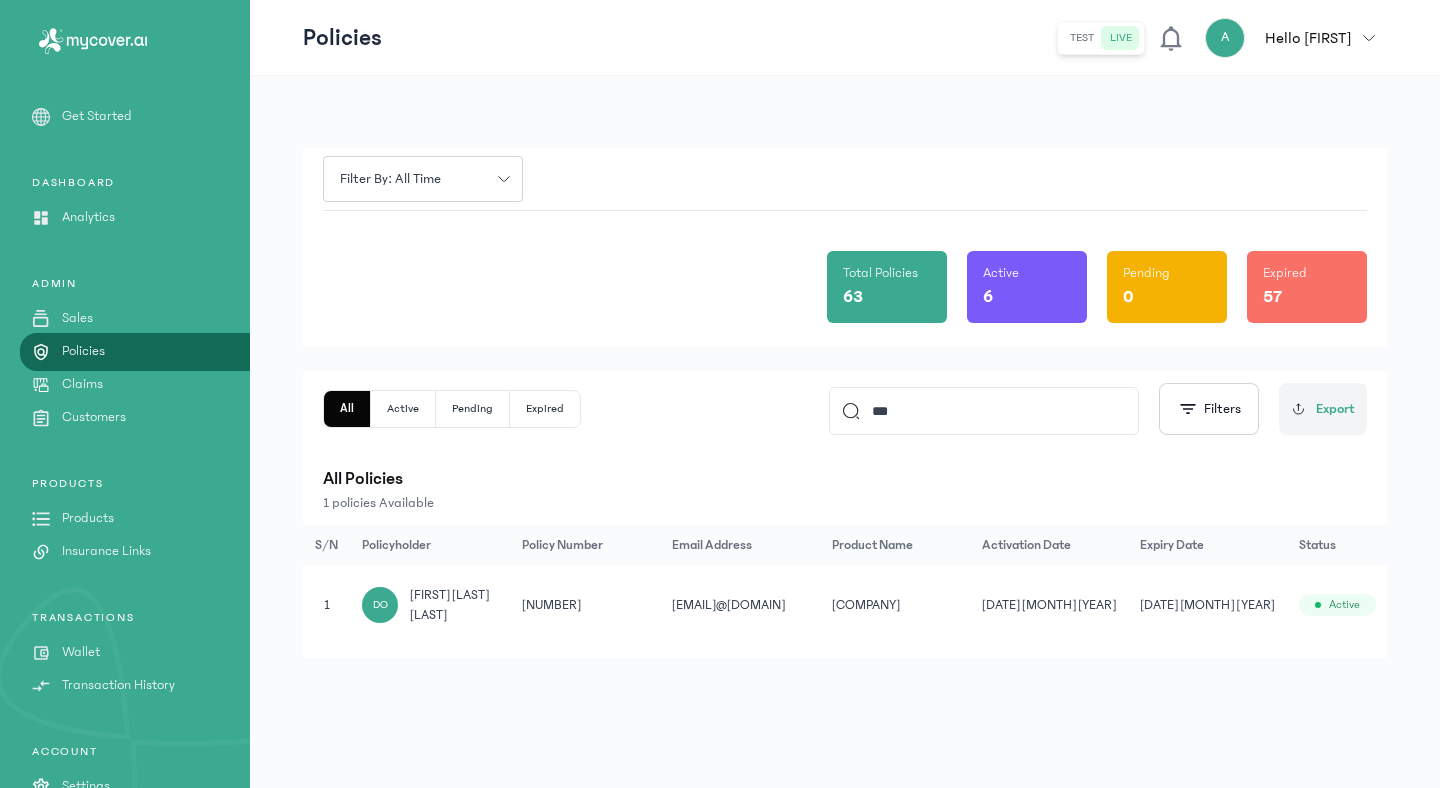 type on "***" 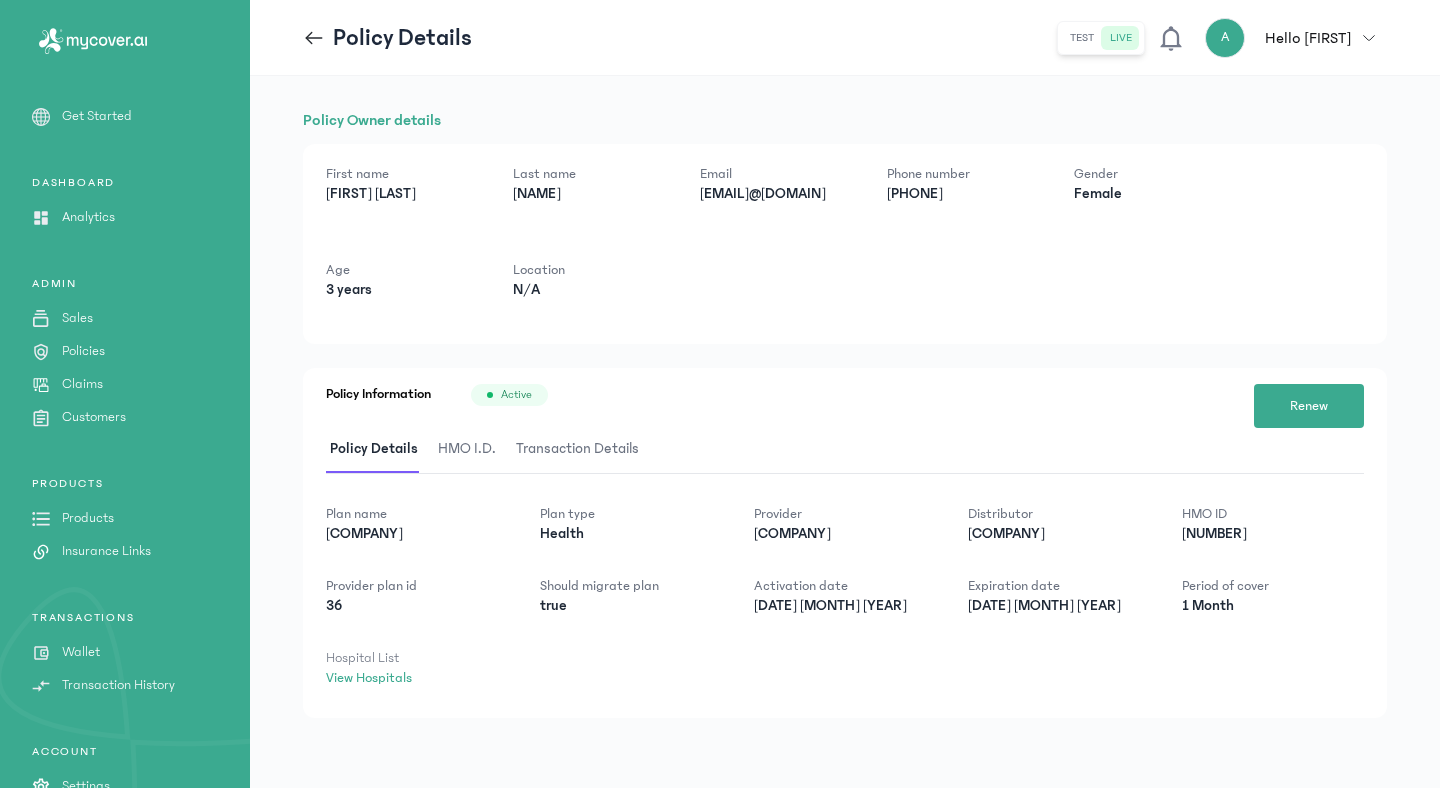 click on "HMO I.D." at bounding box center (467, 449) 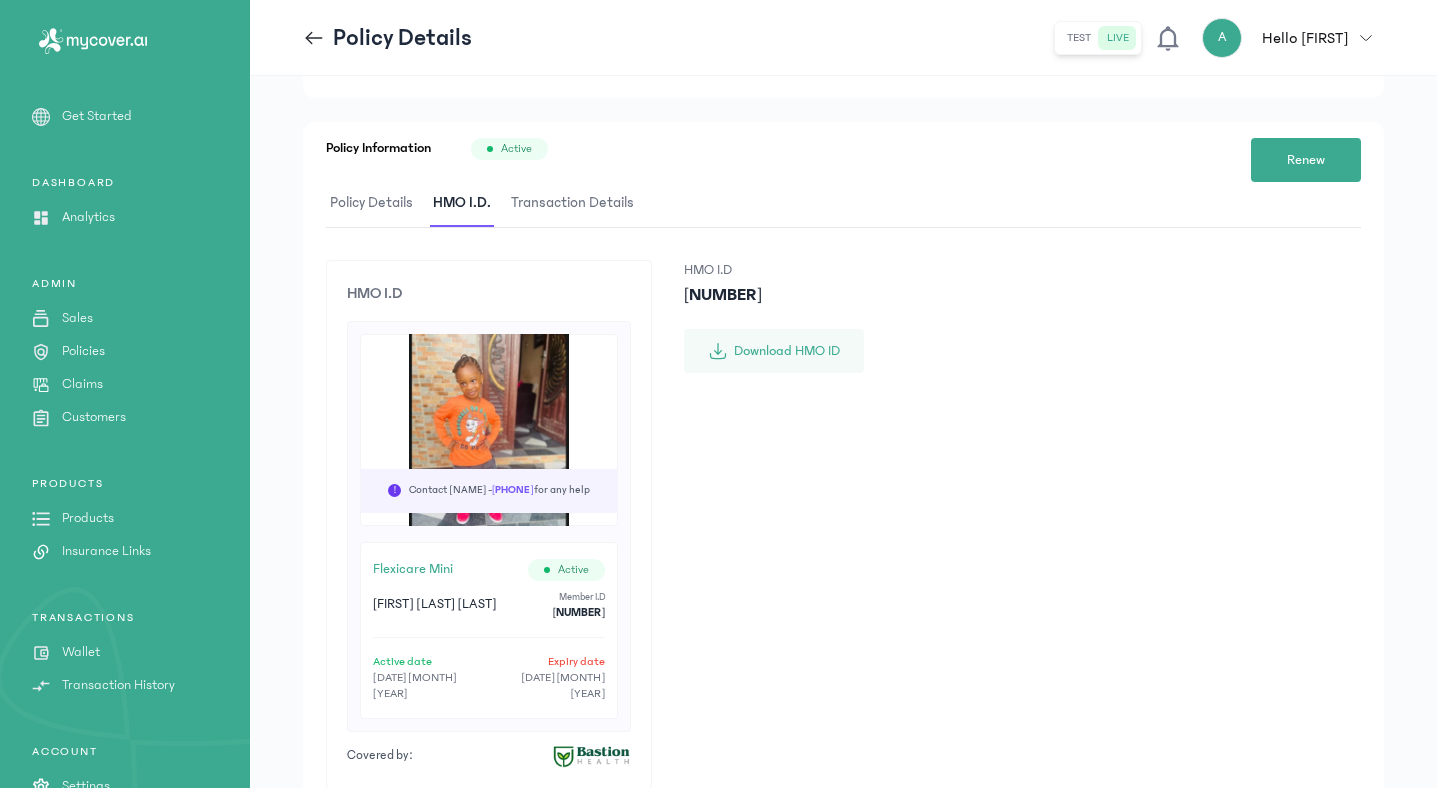 scroll, scrollTop: 255, scrollLeft: 0, axis: vertical 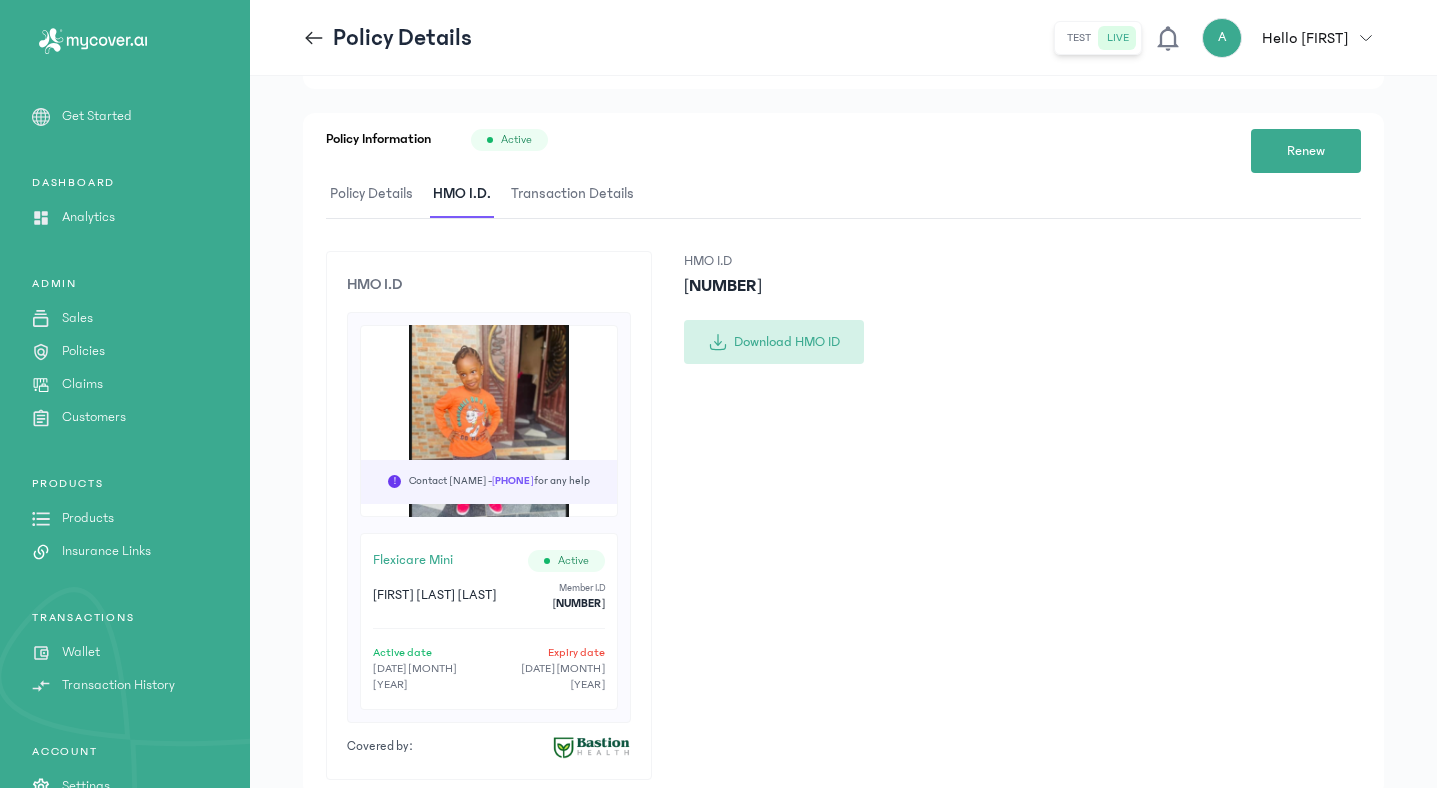 click on "Download HMO ID" at bounding box center [774, 342] 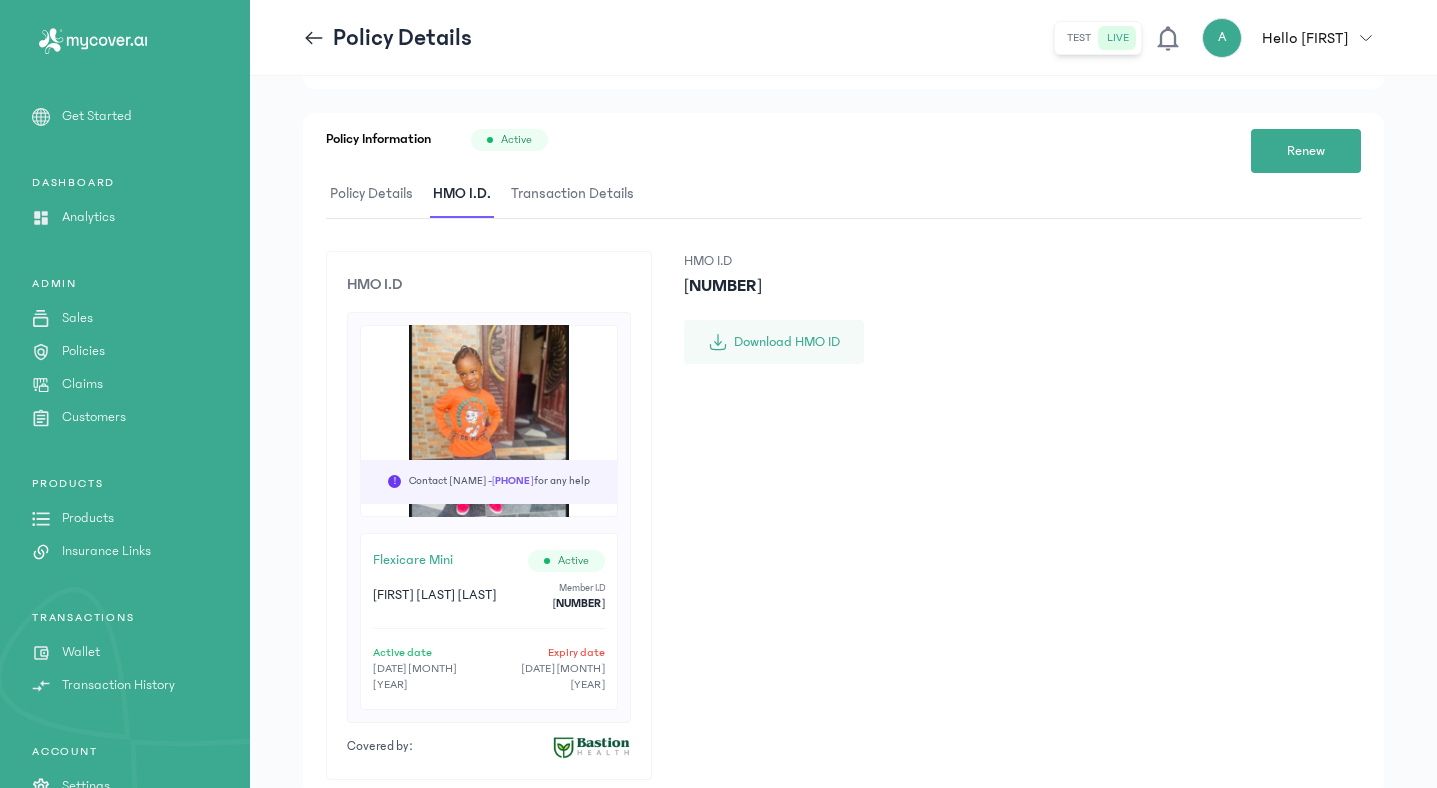 scroll, scrollTop: 310, scrollLeft: 0, axis: vertical 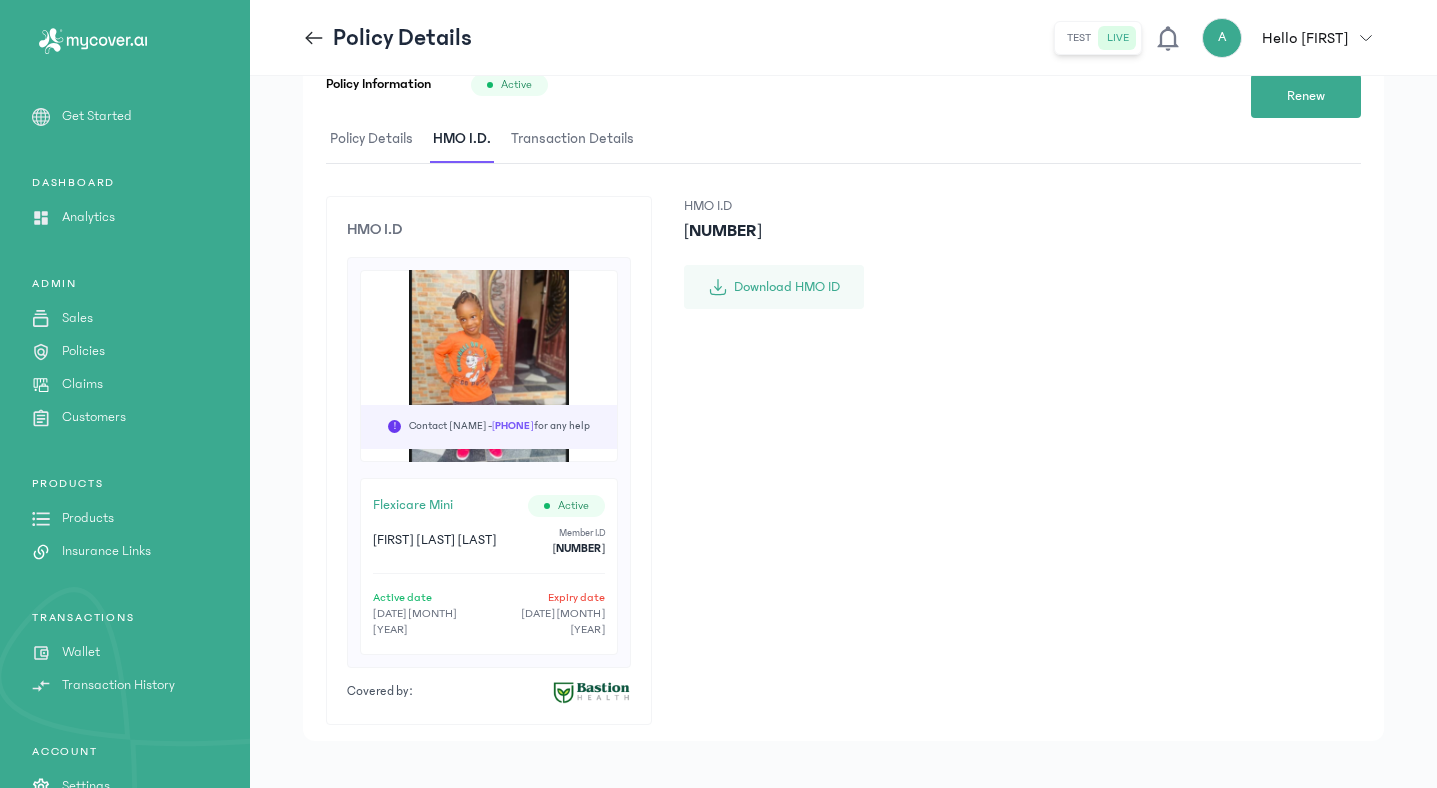 click 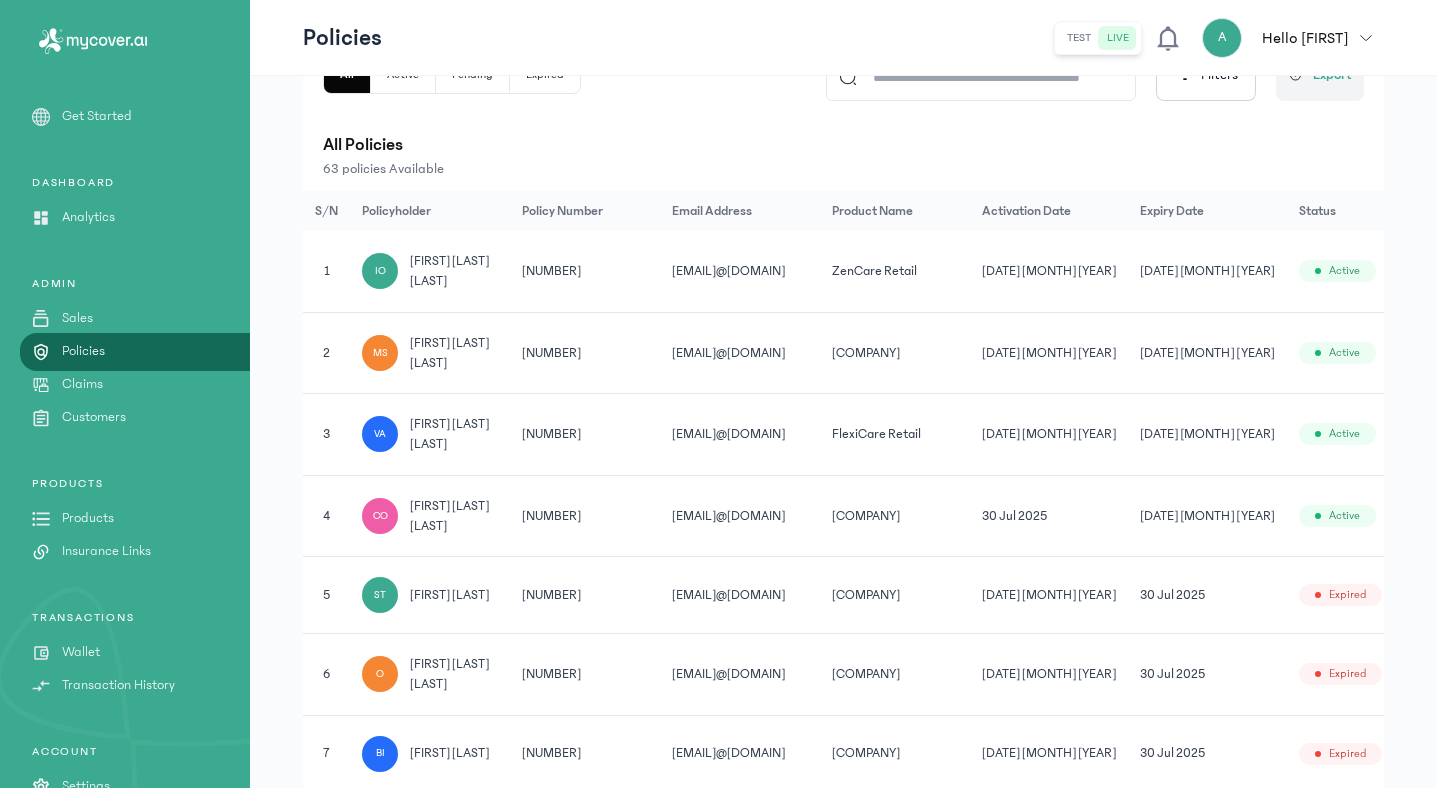 scroll, scrollTop: 336, scrollLeft: 0, axis: vertical 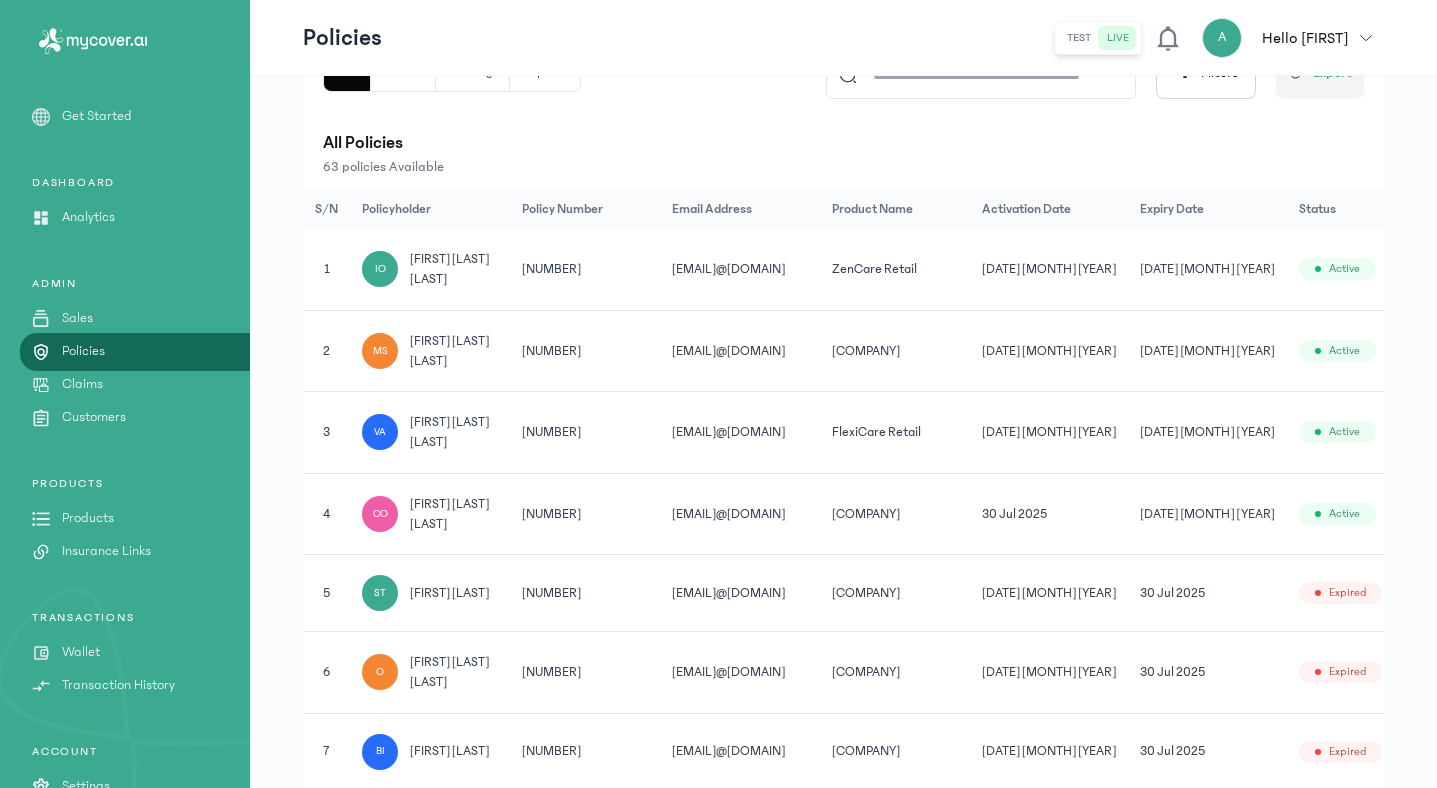 click on "Analytics" at bounding box center (88, 217) 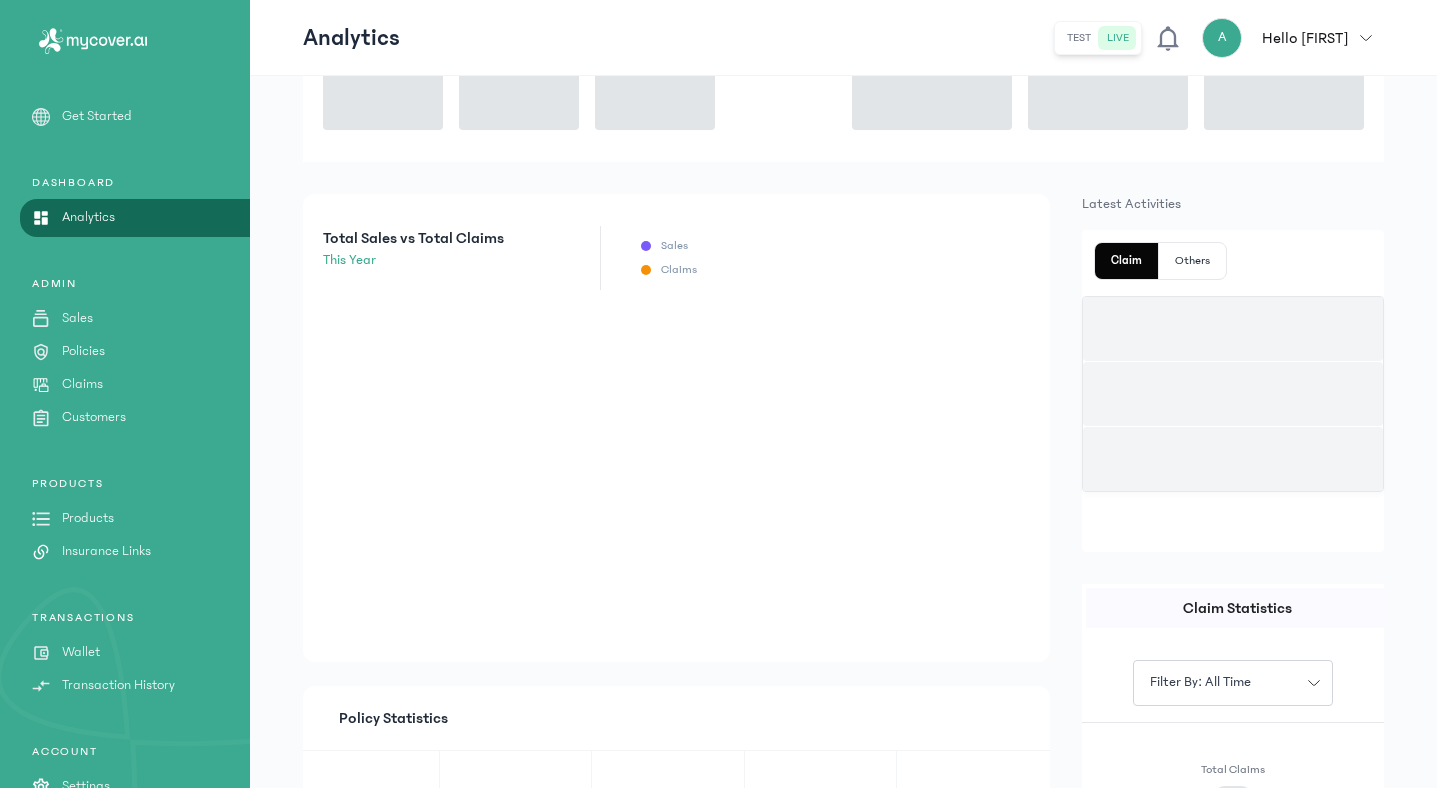 scroll, scrollTop: 288, scrollLeft: 0, axis: vertical 